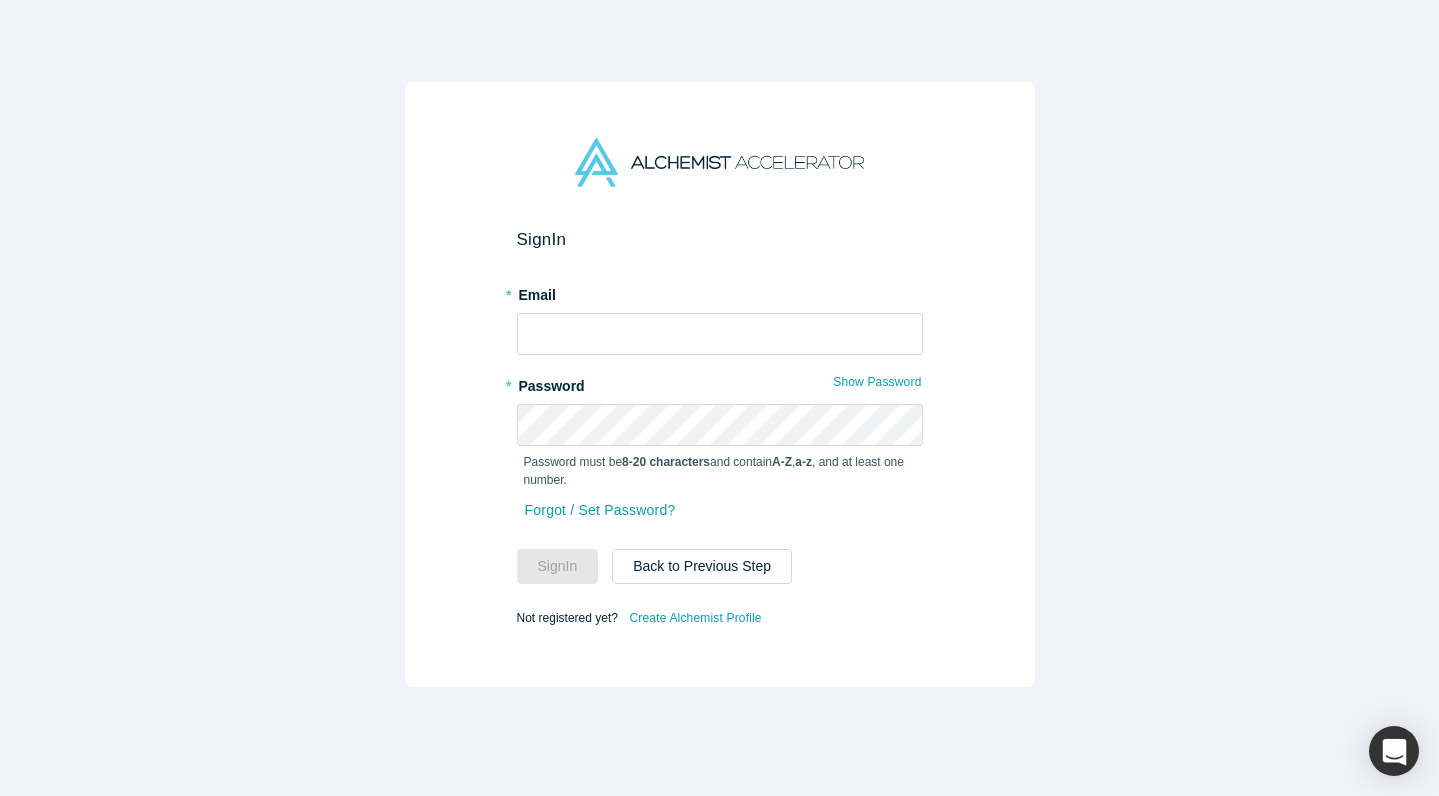 scroll, scrollTop: 0, scrollLeft: 0, axis: both 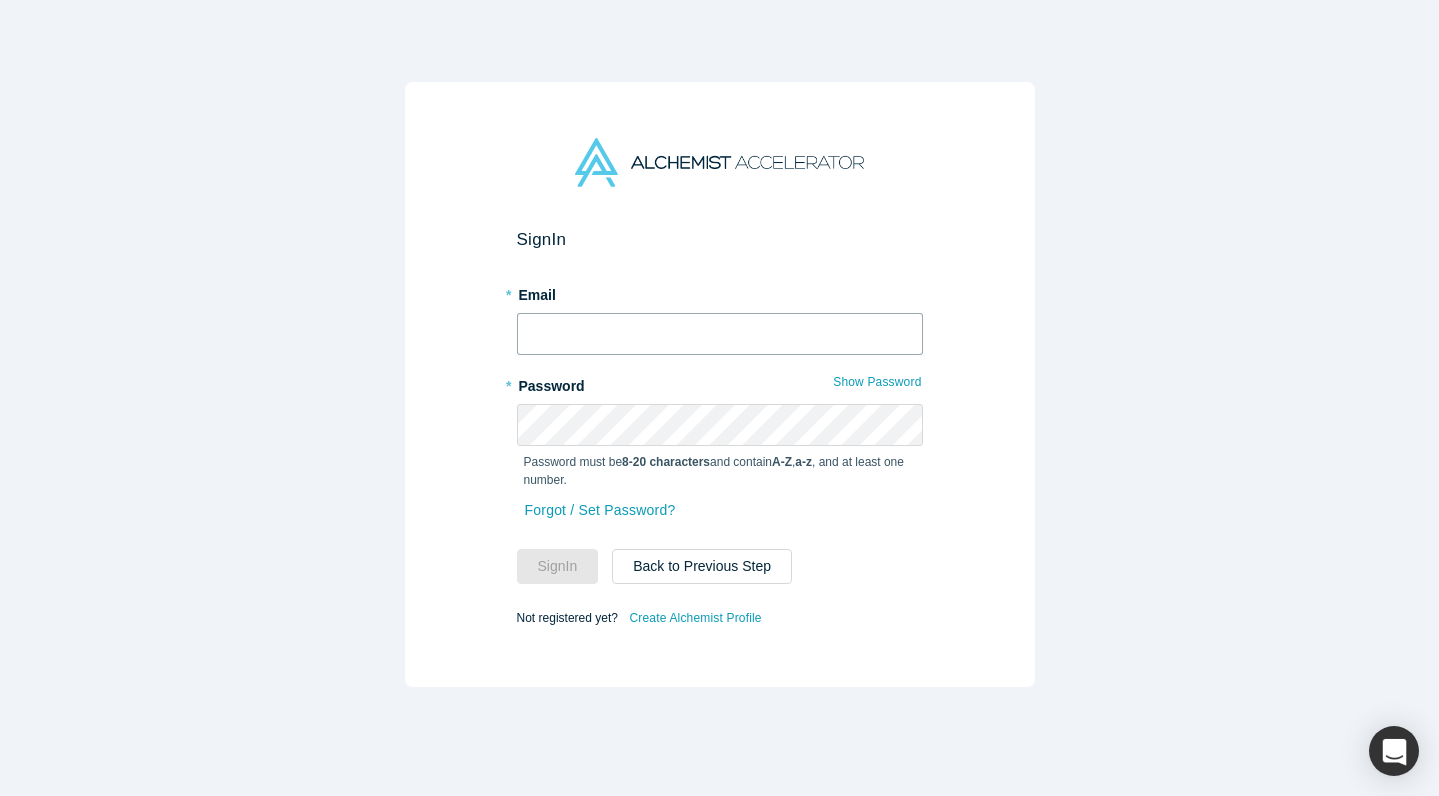 click at bounding box center [720, 334] 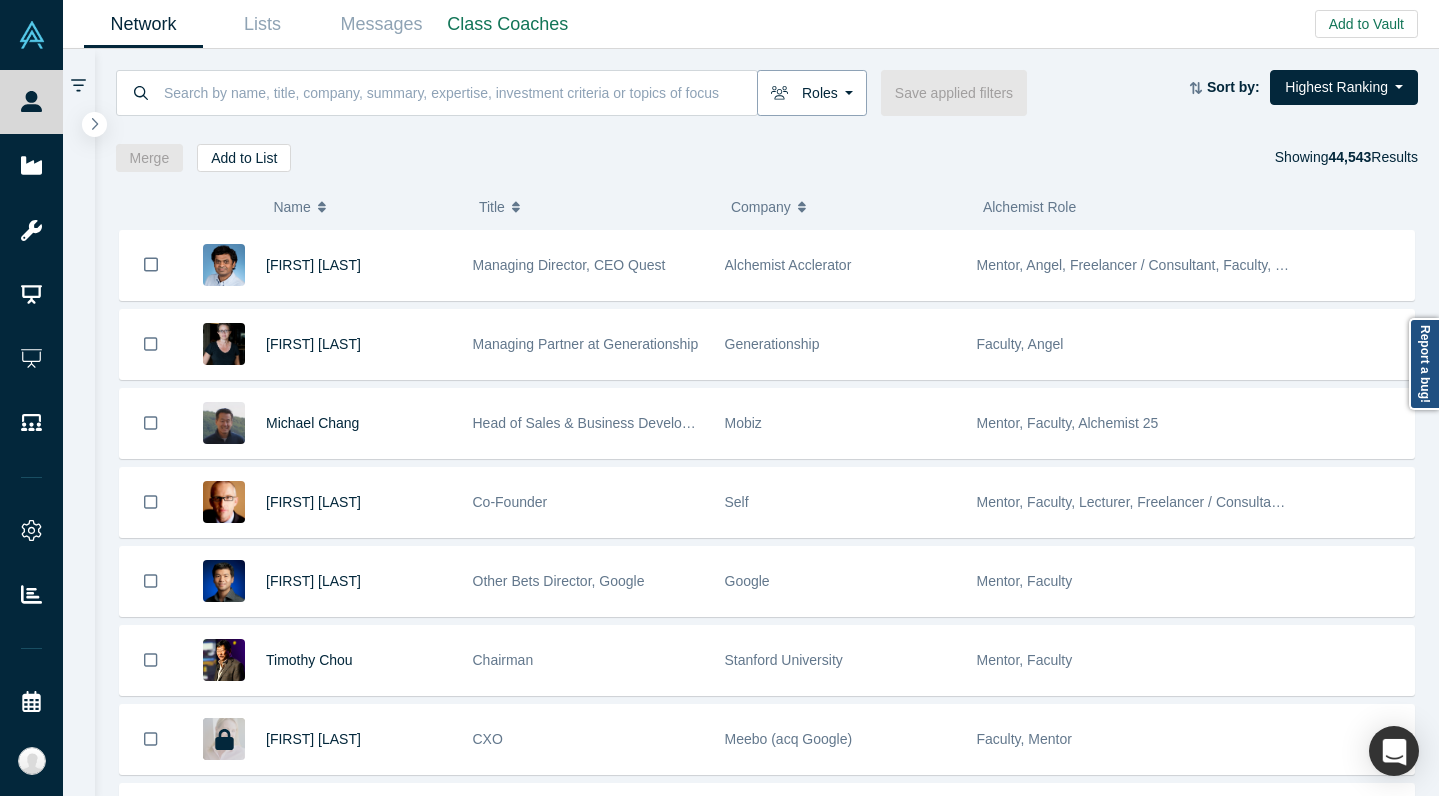 click on "Roles" at bounding box center [812, 93] 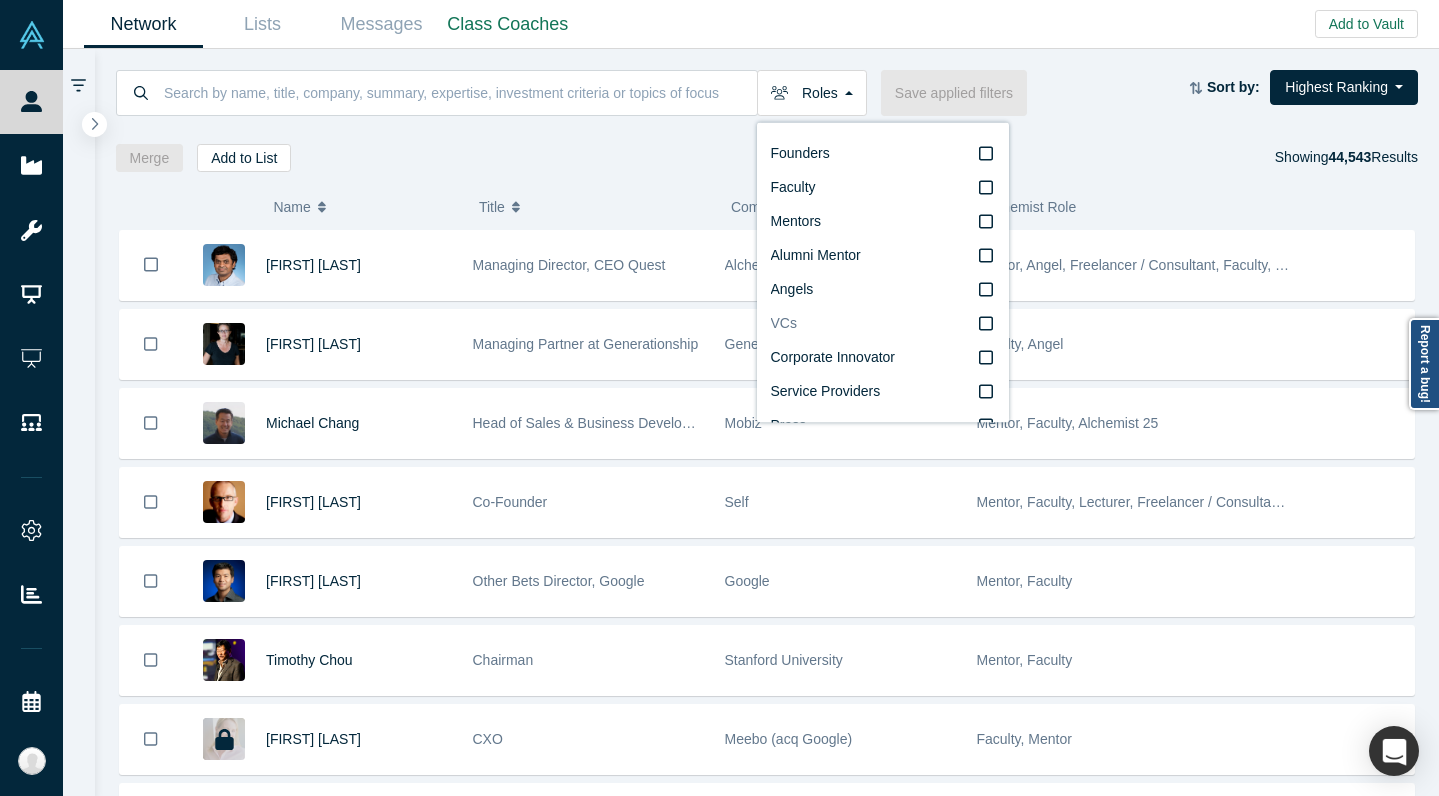 click on "VCs" at bounding box center [784, 323] 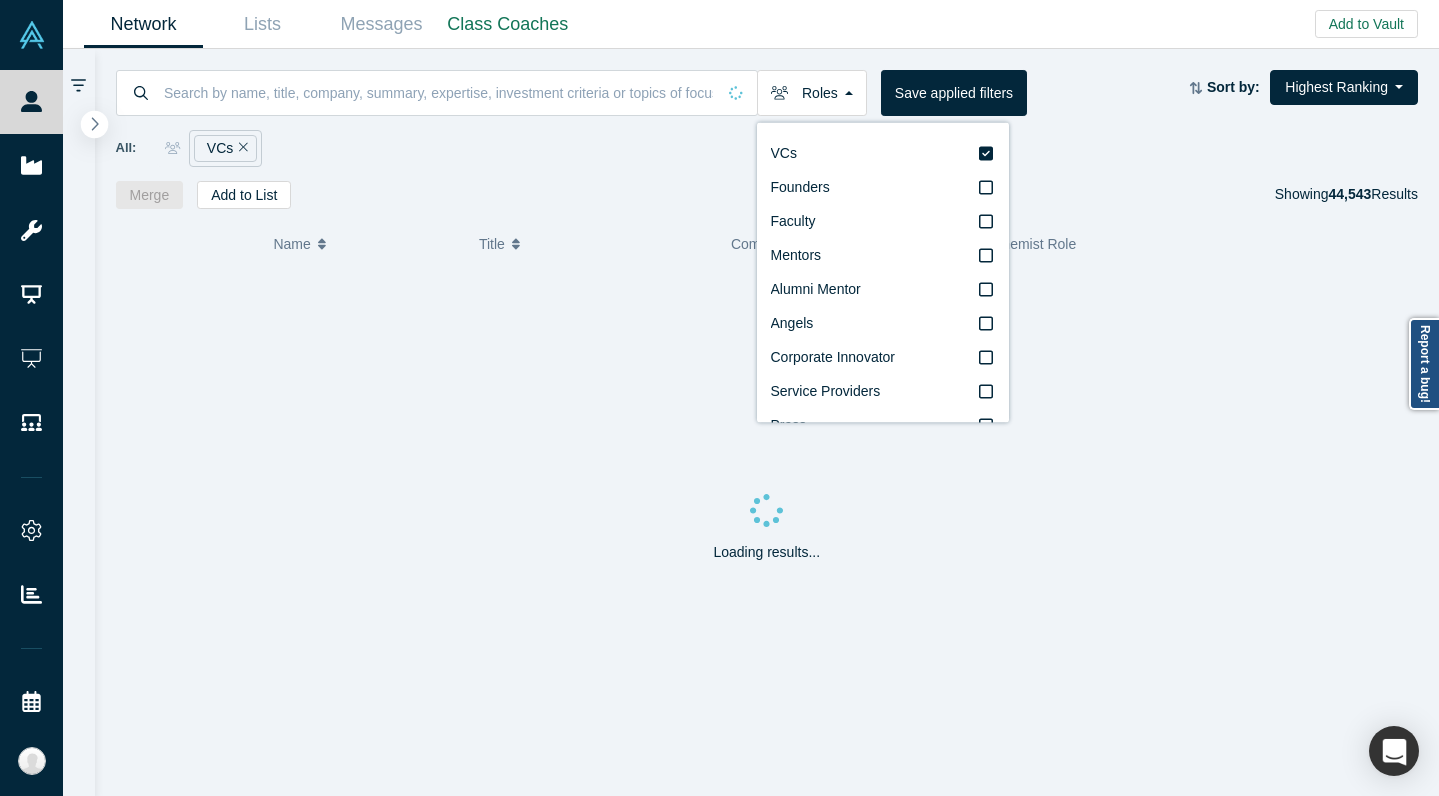 click at bounding box center (94, 124) 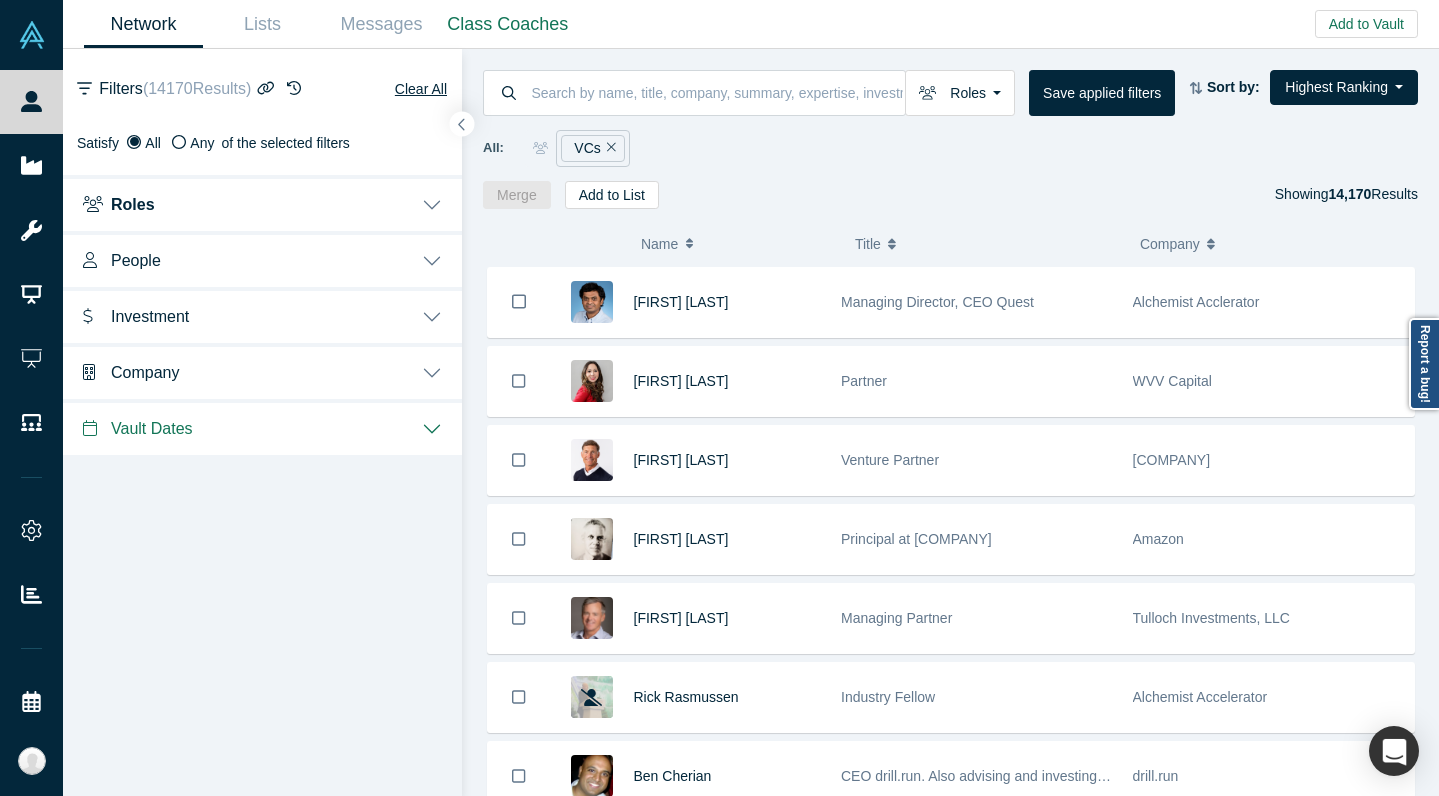 click on "Investment" at bounding box center [262, 315] 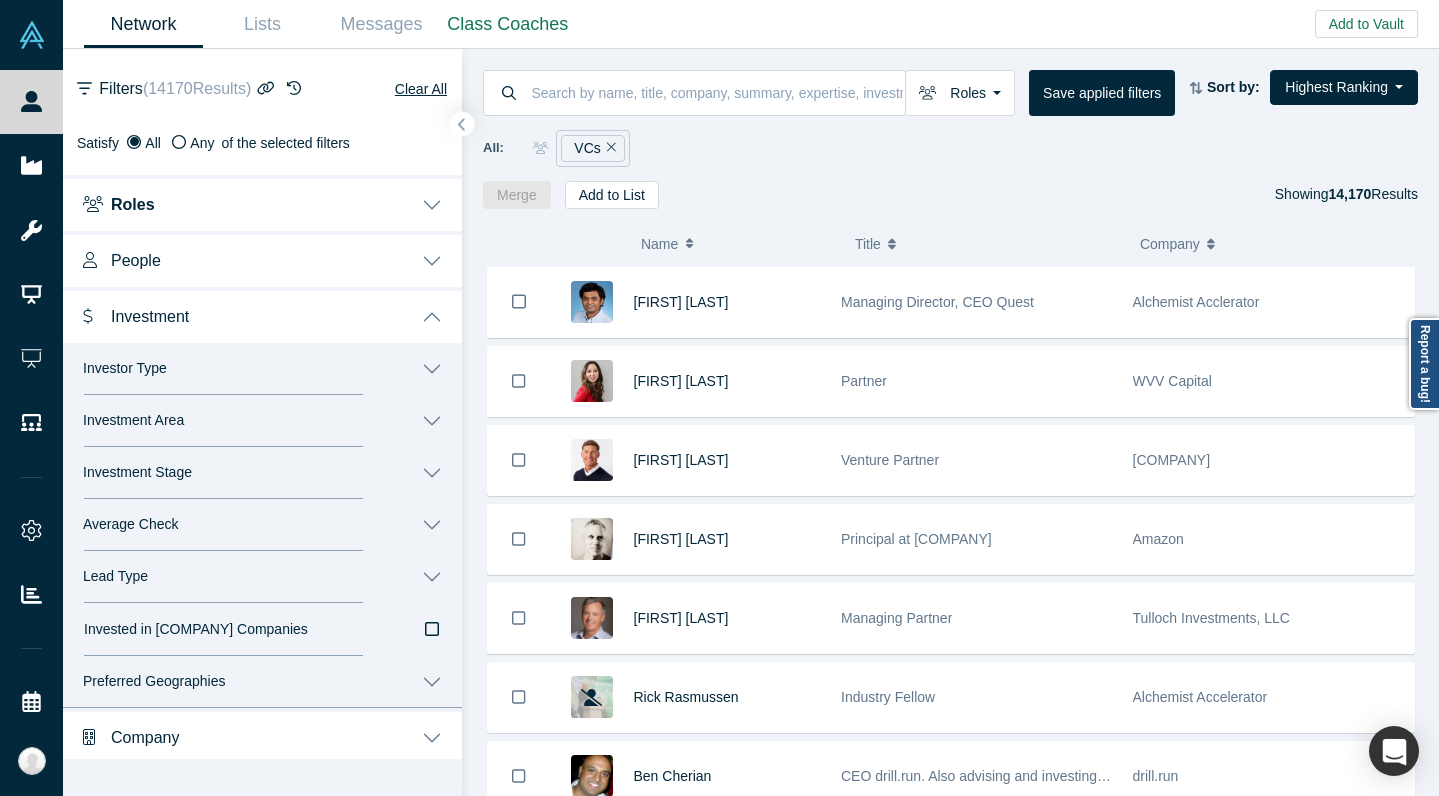 click on "Investment Area" at bounding box center [262, 421] 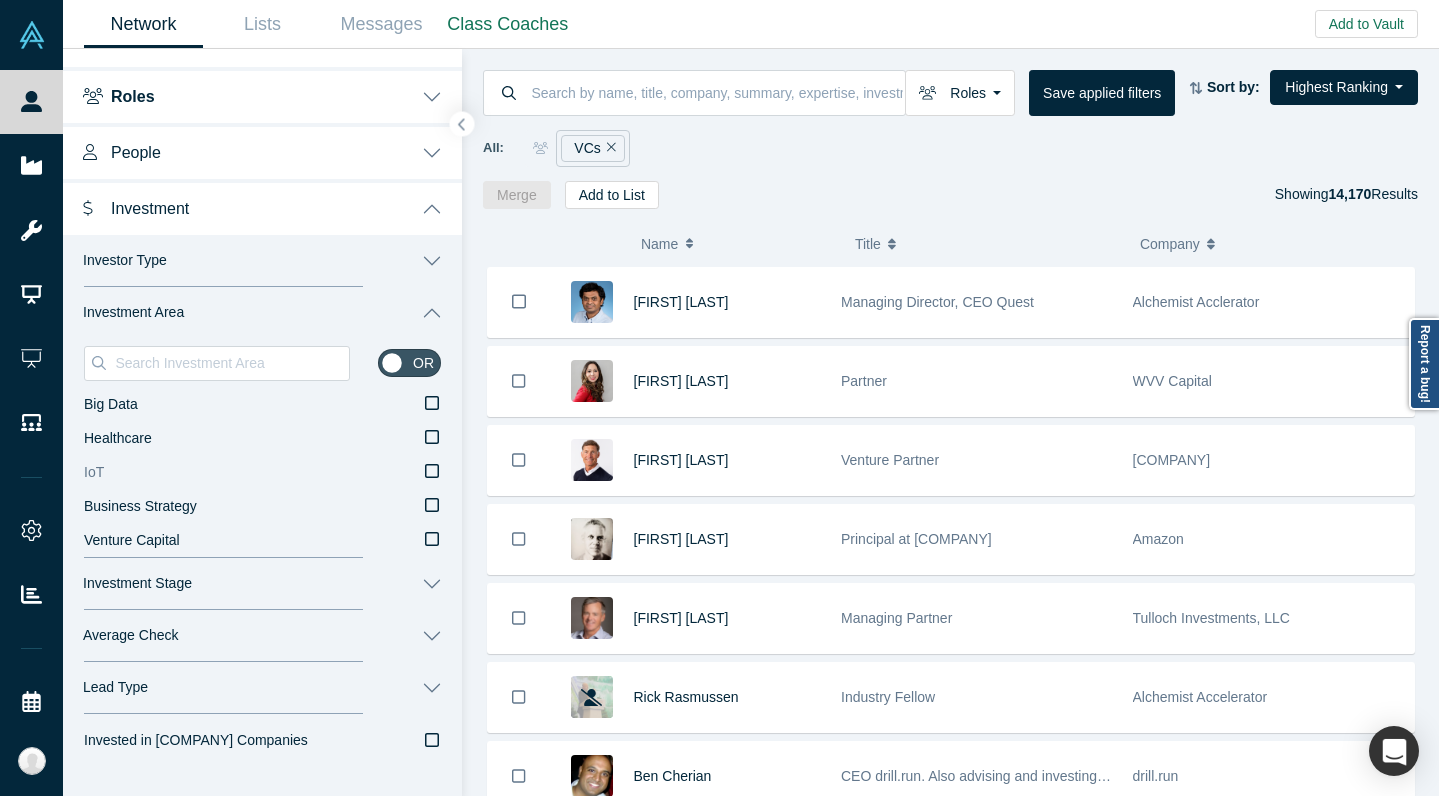 scroll, scrollTop: 84, scrollLeft: 0, axis: vertical 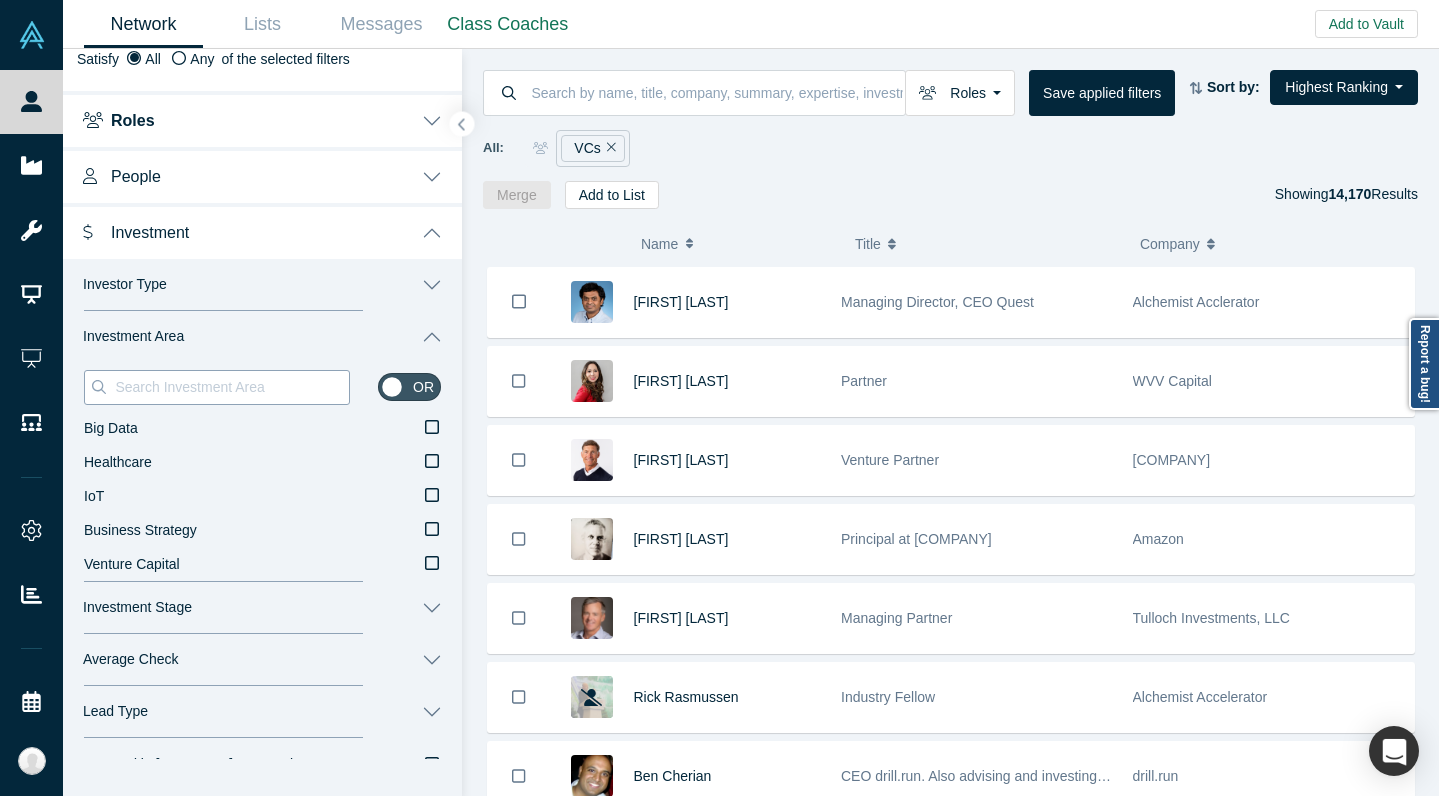 click at bounding box center [231, 387] 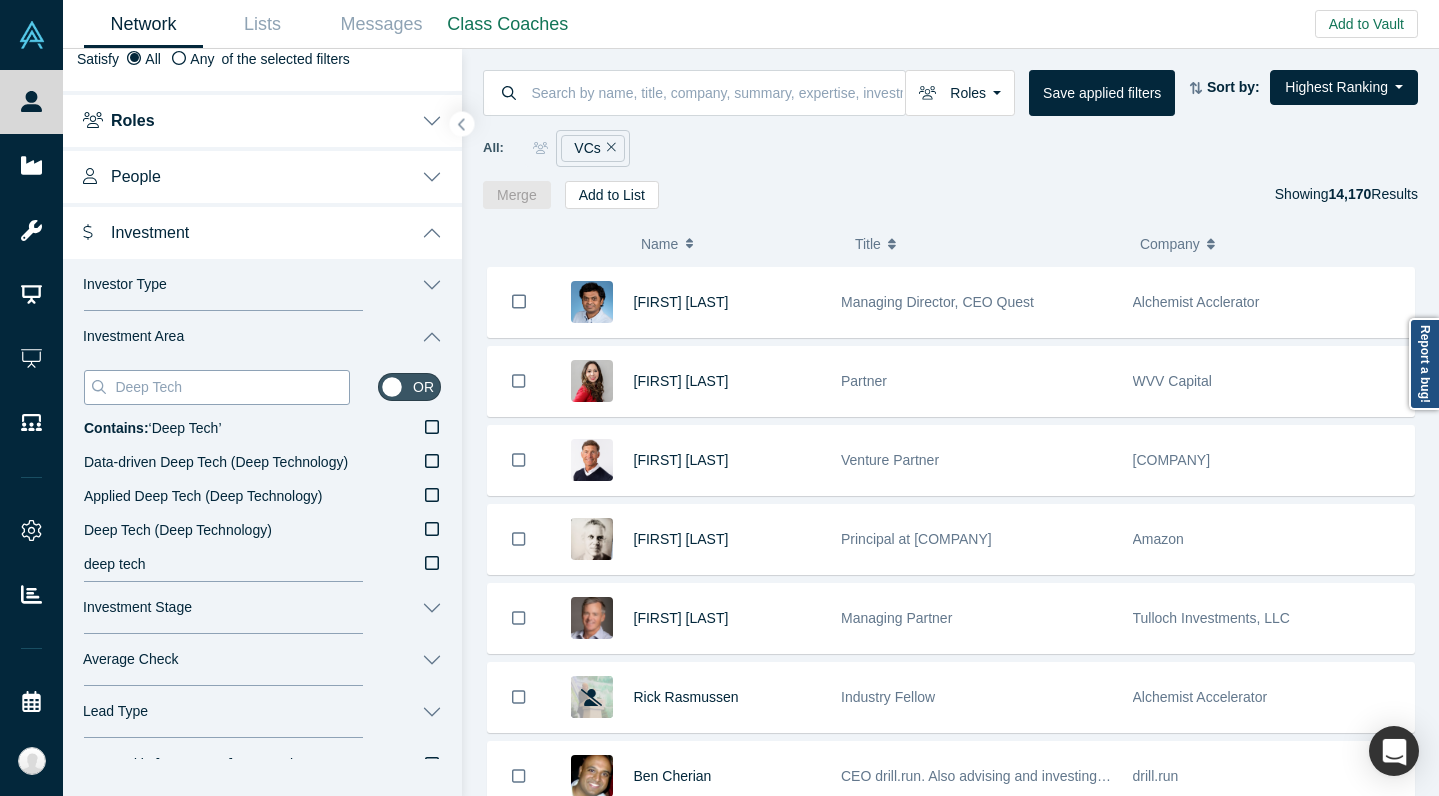 click on "Deep Tech" at bounding box center [231, 387] 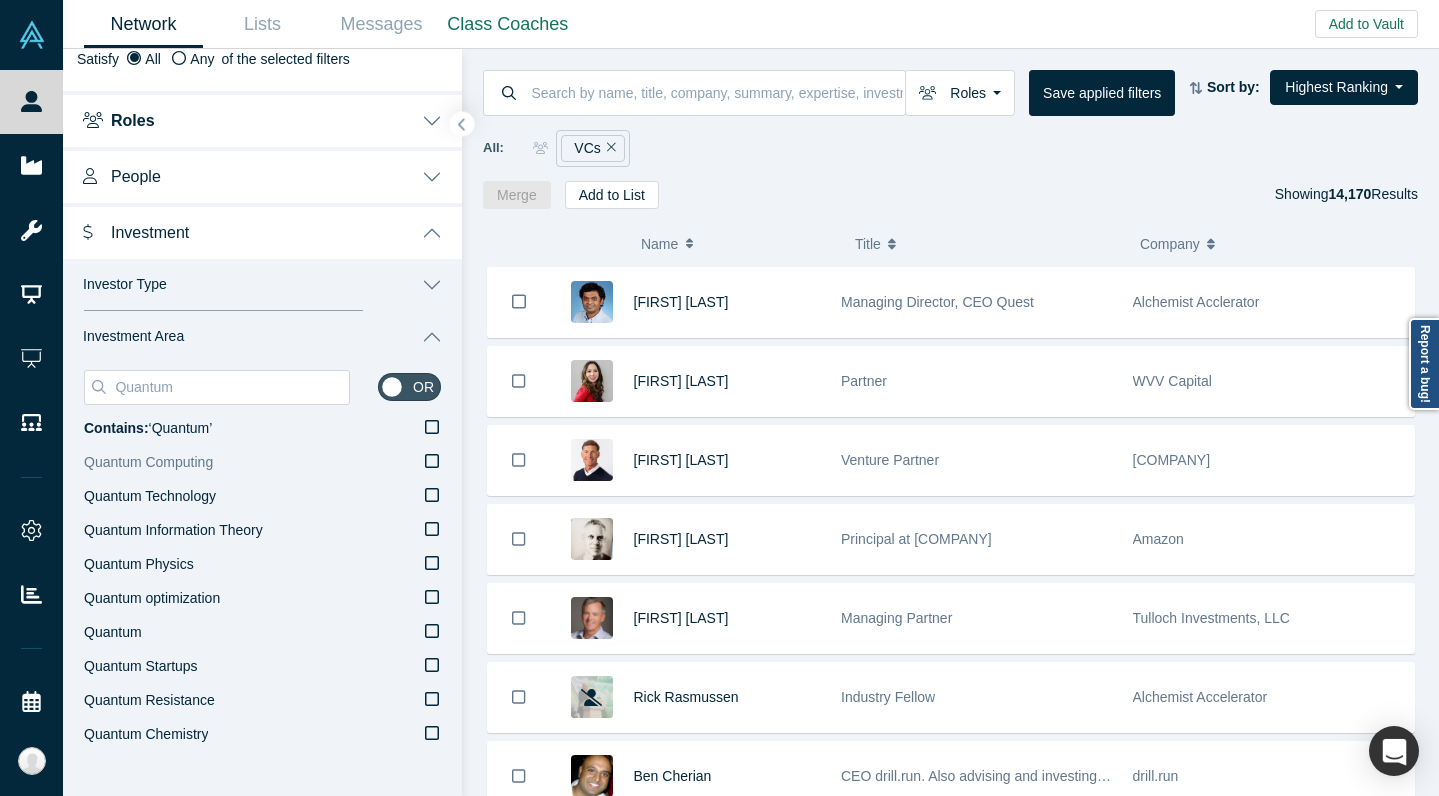 type on "Quantum" 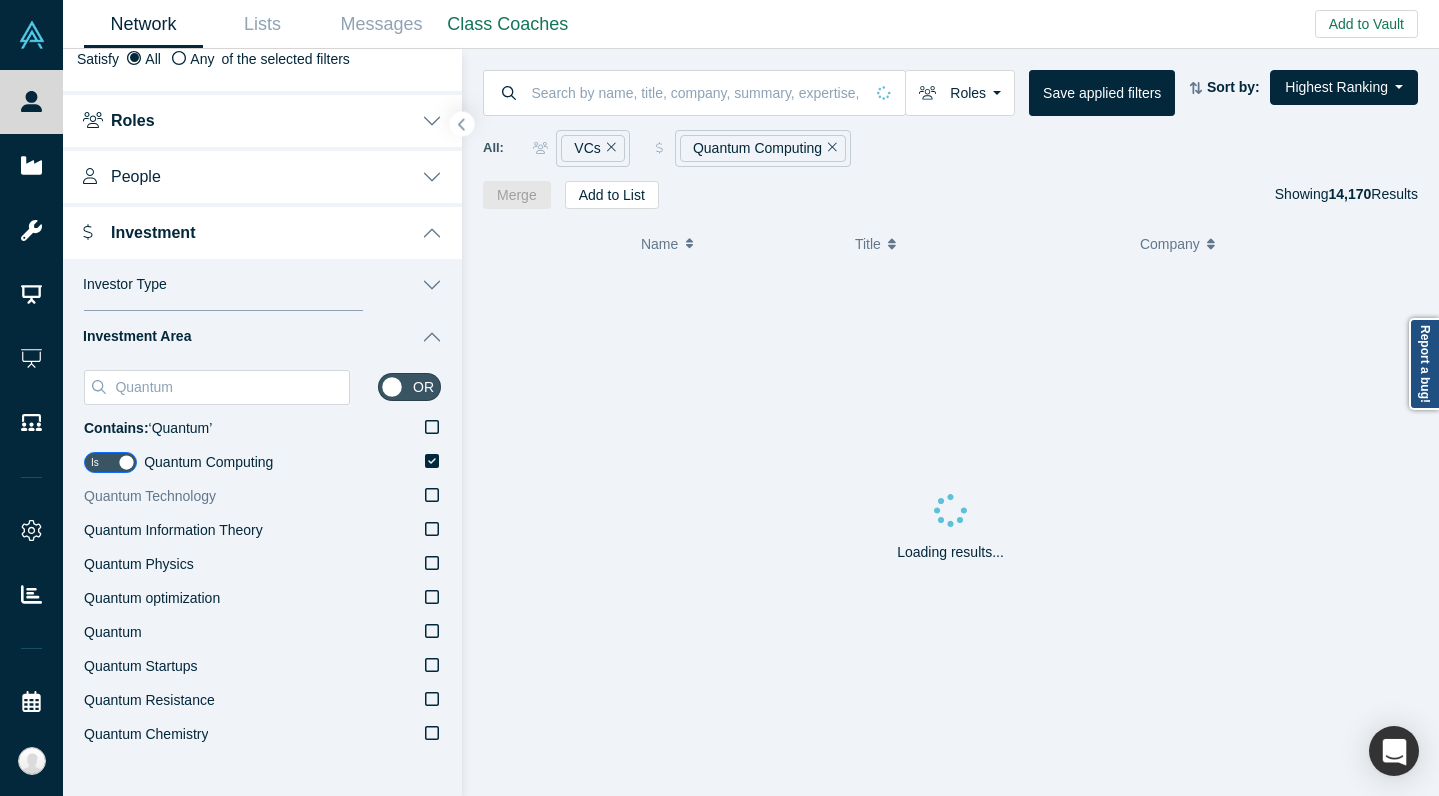click on "Quantum Technology" at bounding box center (150, 496) 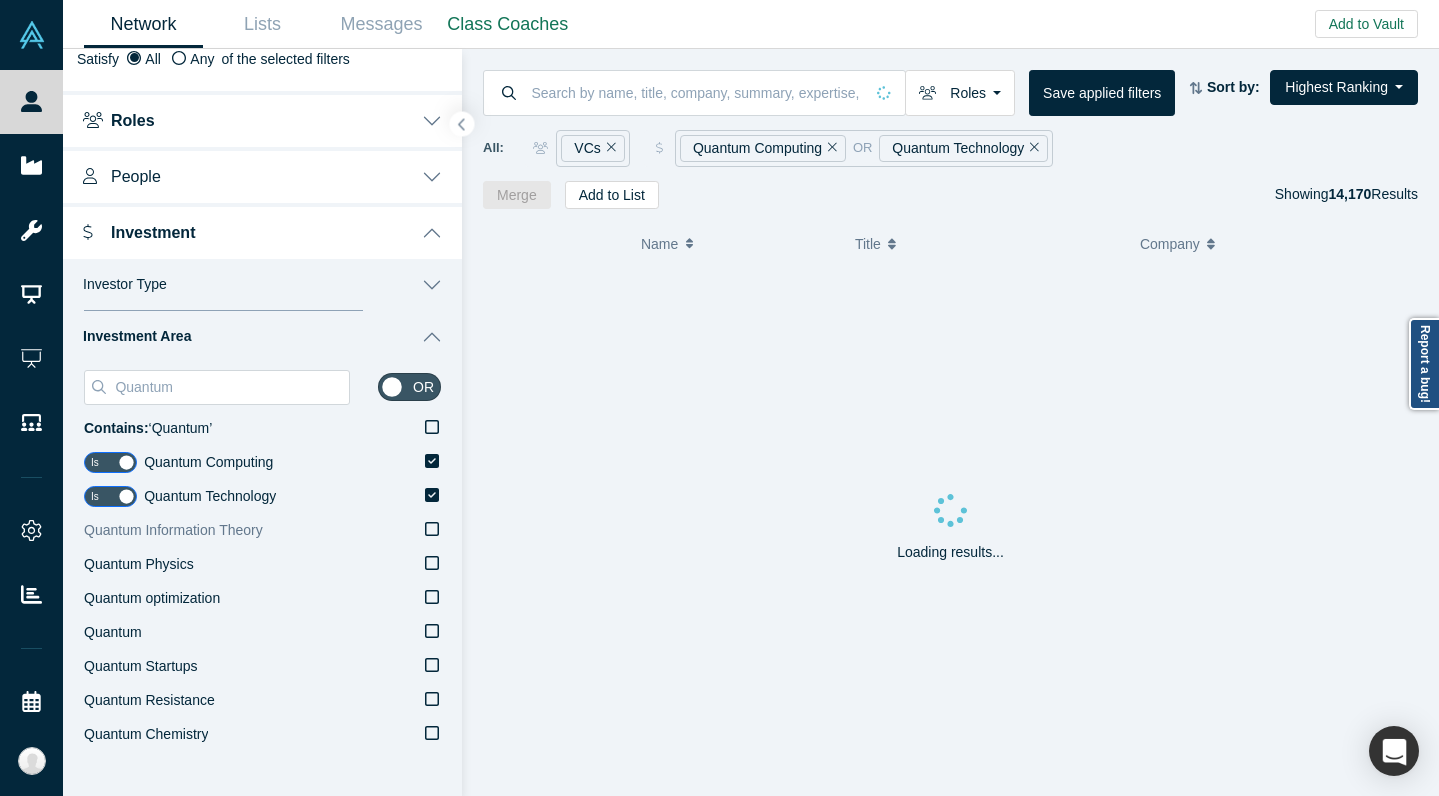 click on "Quantum Information Theory" at bounding box center [173, 530] 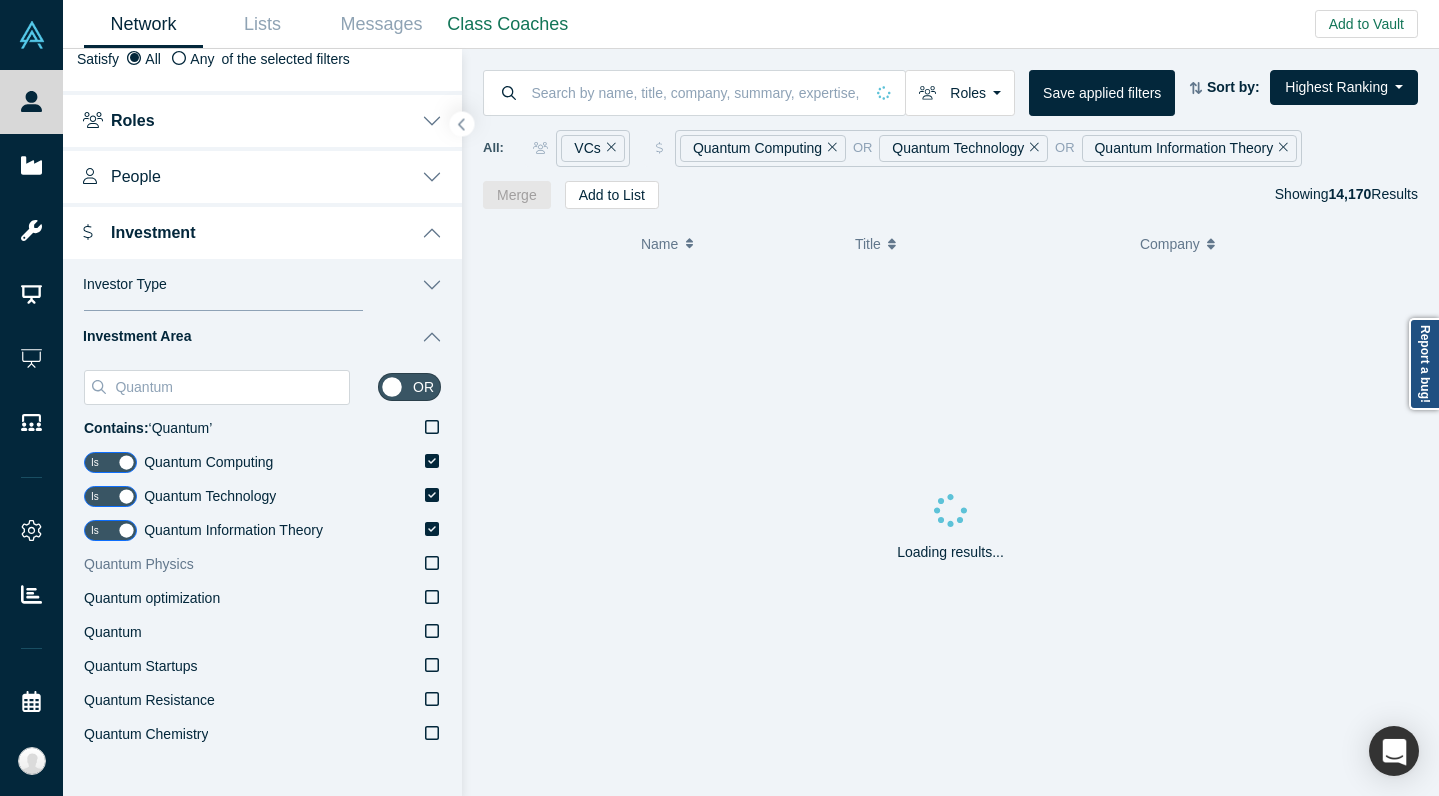 click on "Quantum Physics" at bounding box center (139, 564) 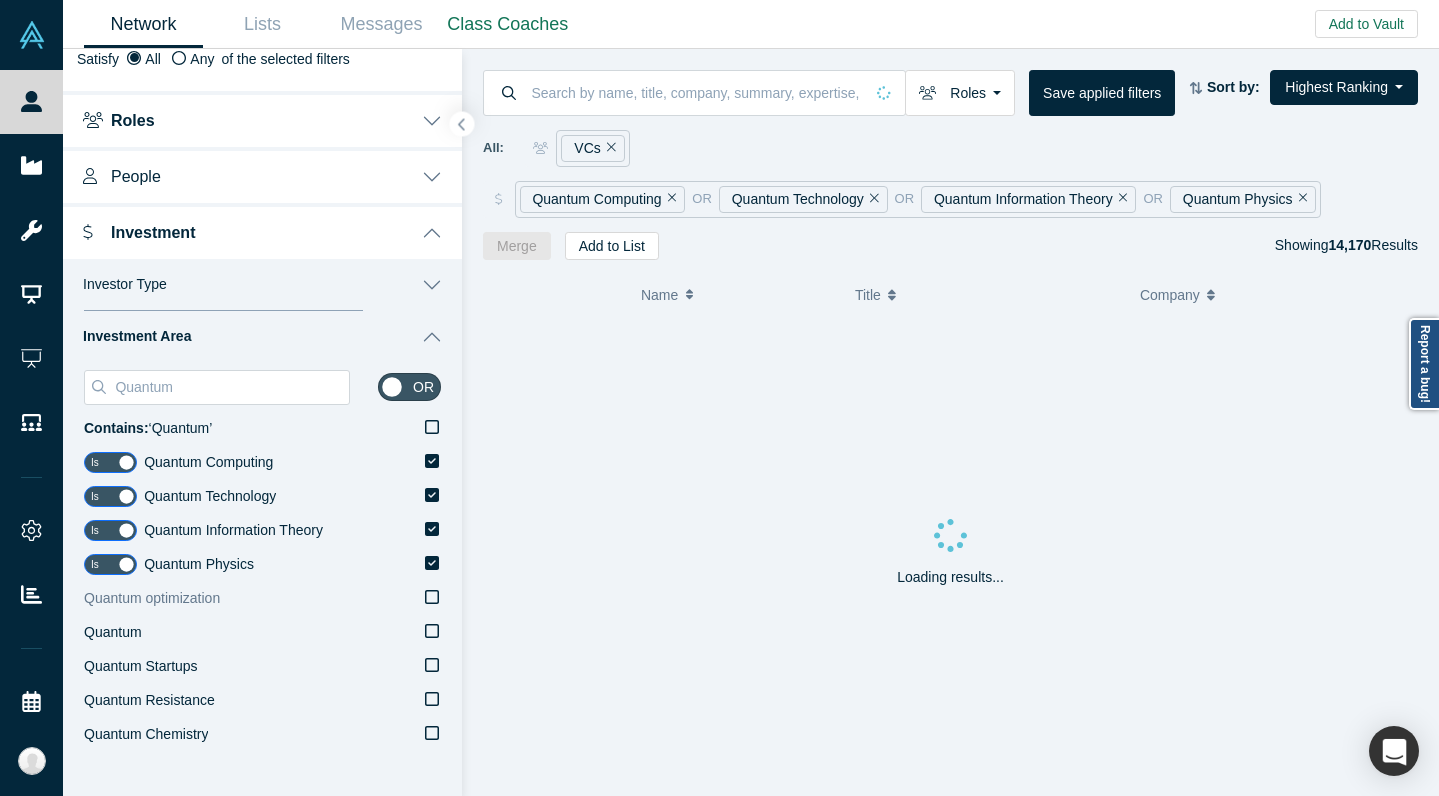 click on "Quantum optimization" at bounding box center [152, 598] 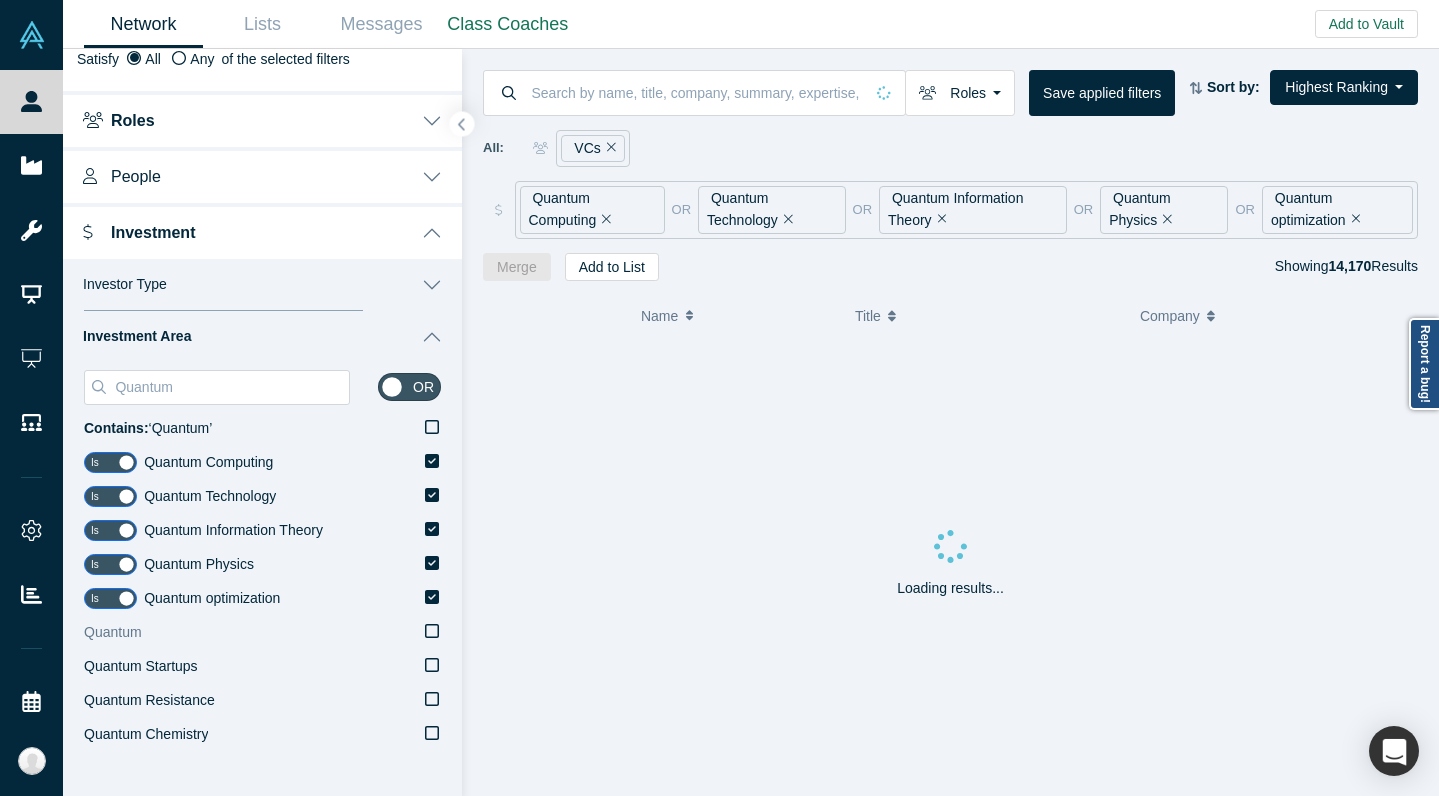 click on "Quantum" at bounding box center [262, 633] 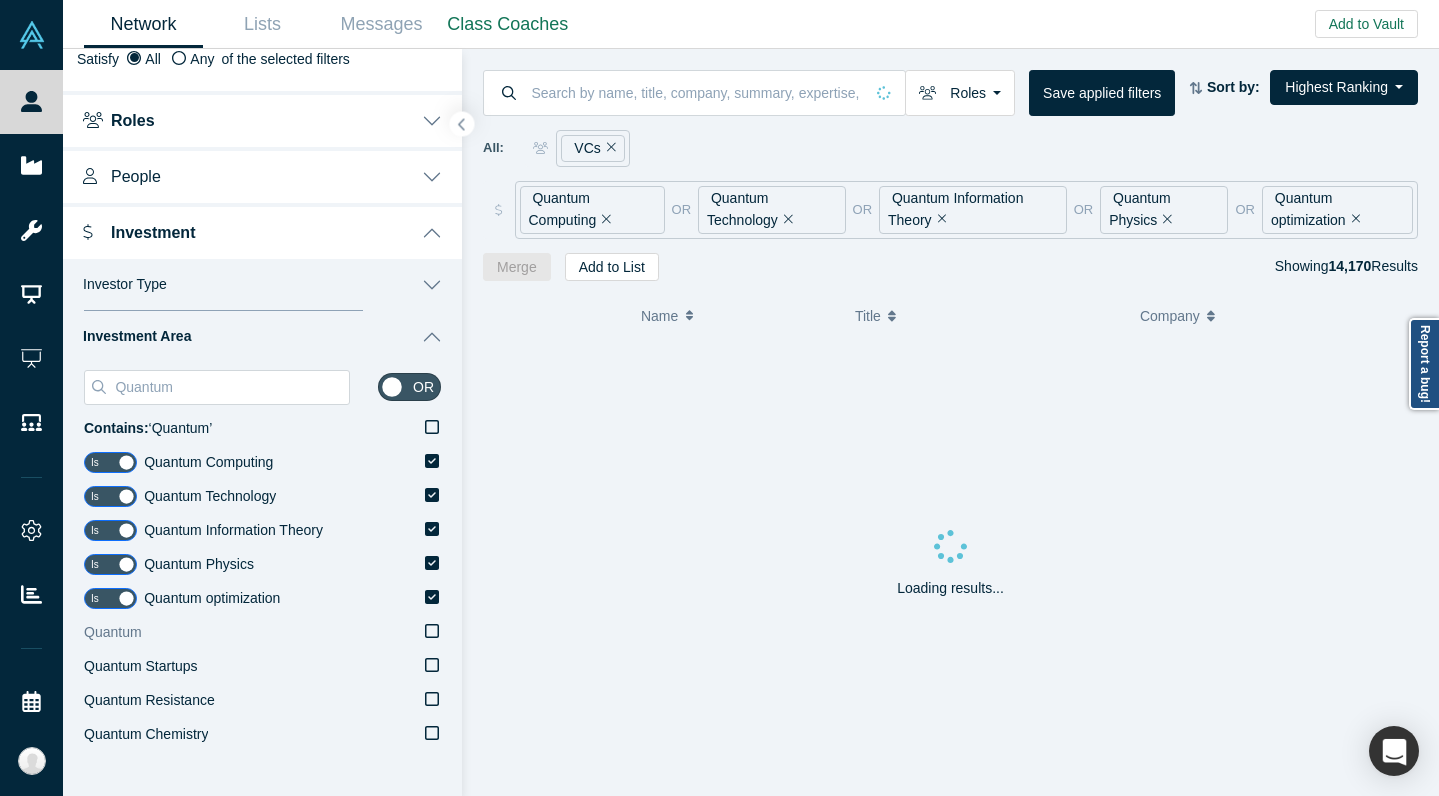 click on "Quantum" at bounding box center (0, 0) 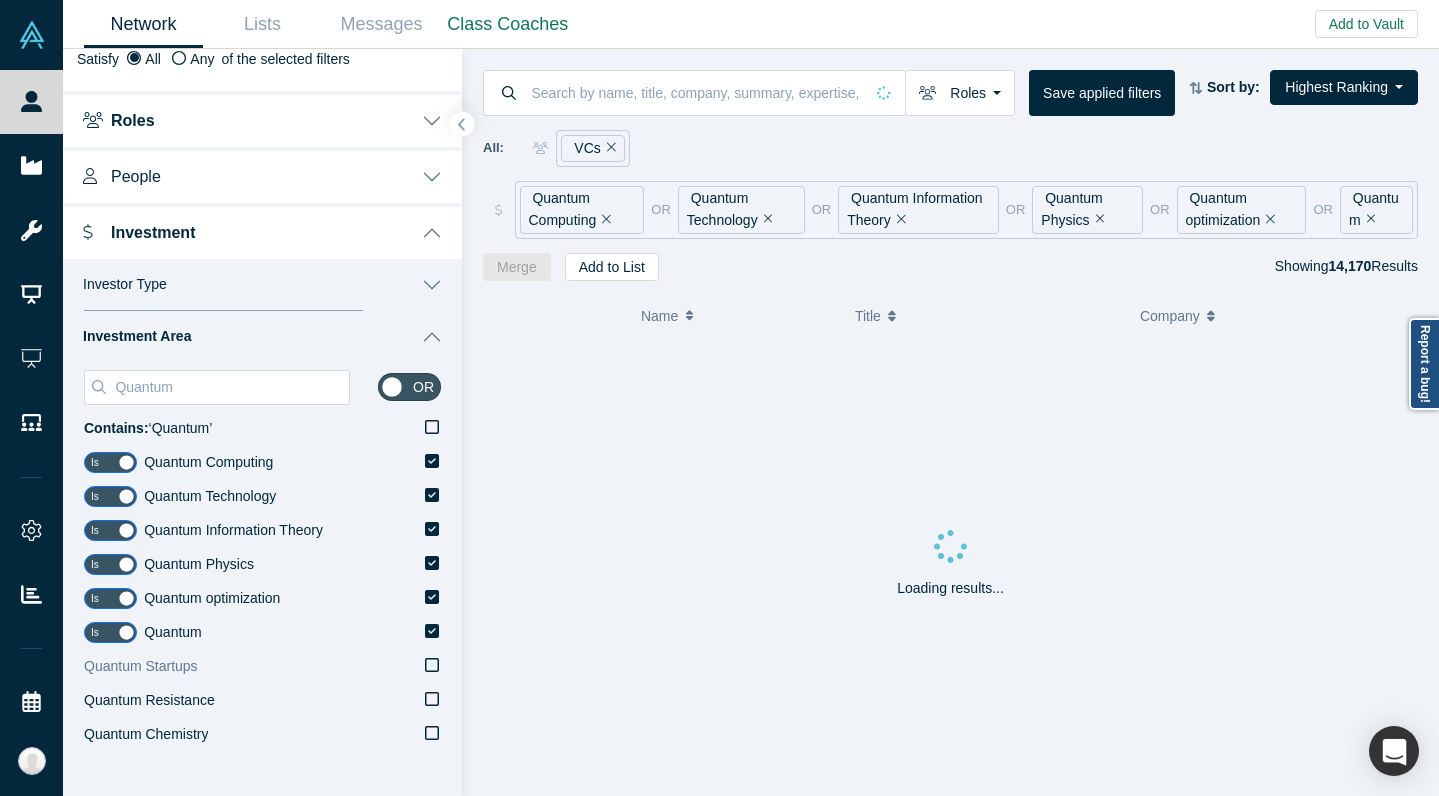 click on "Quantum Startups" at bounding box center (141, 666) 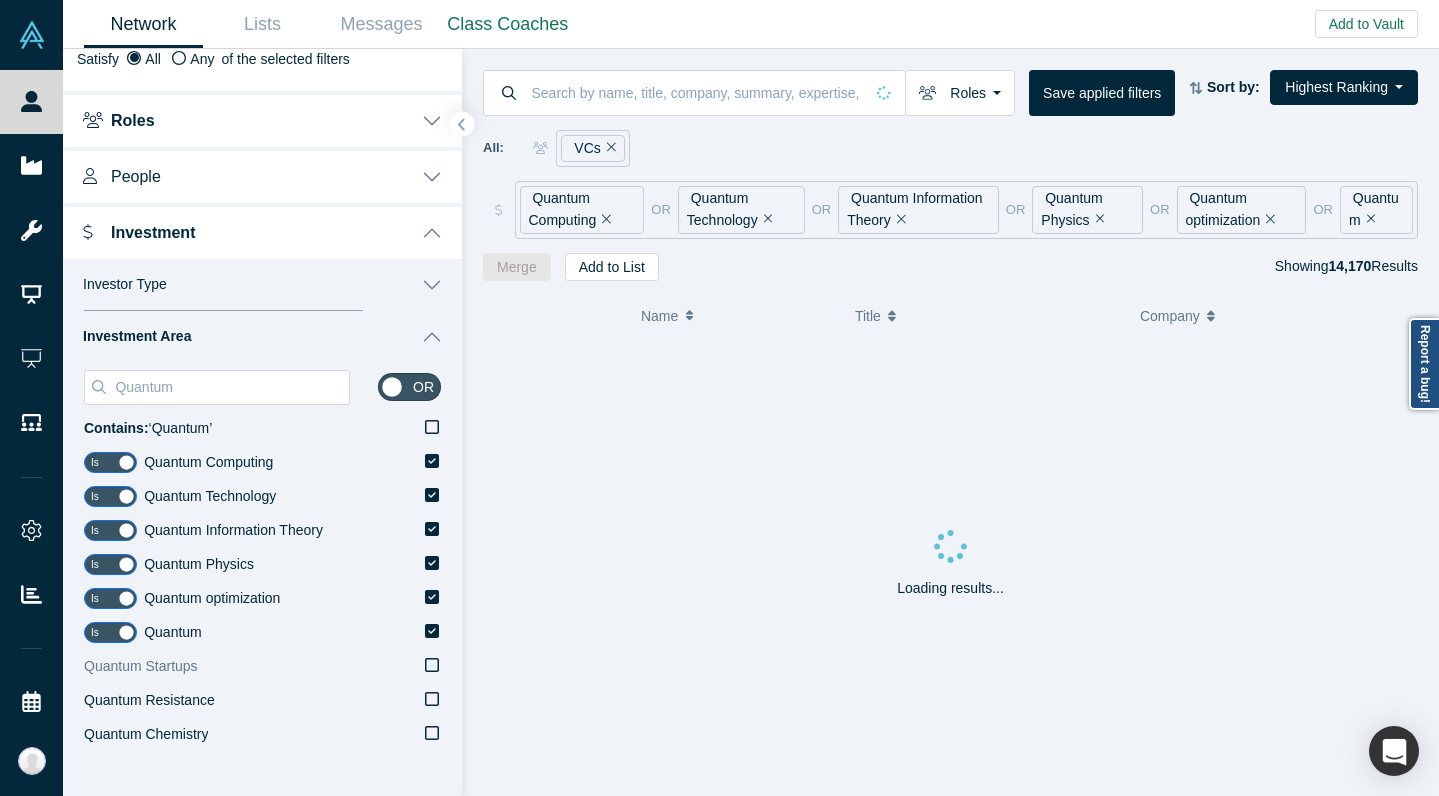 click on "Quantum Startups" at bounding box center (0, 0) 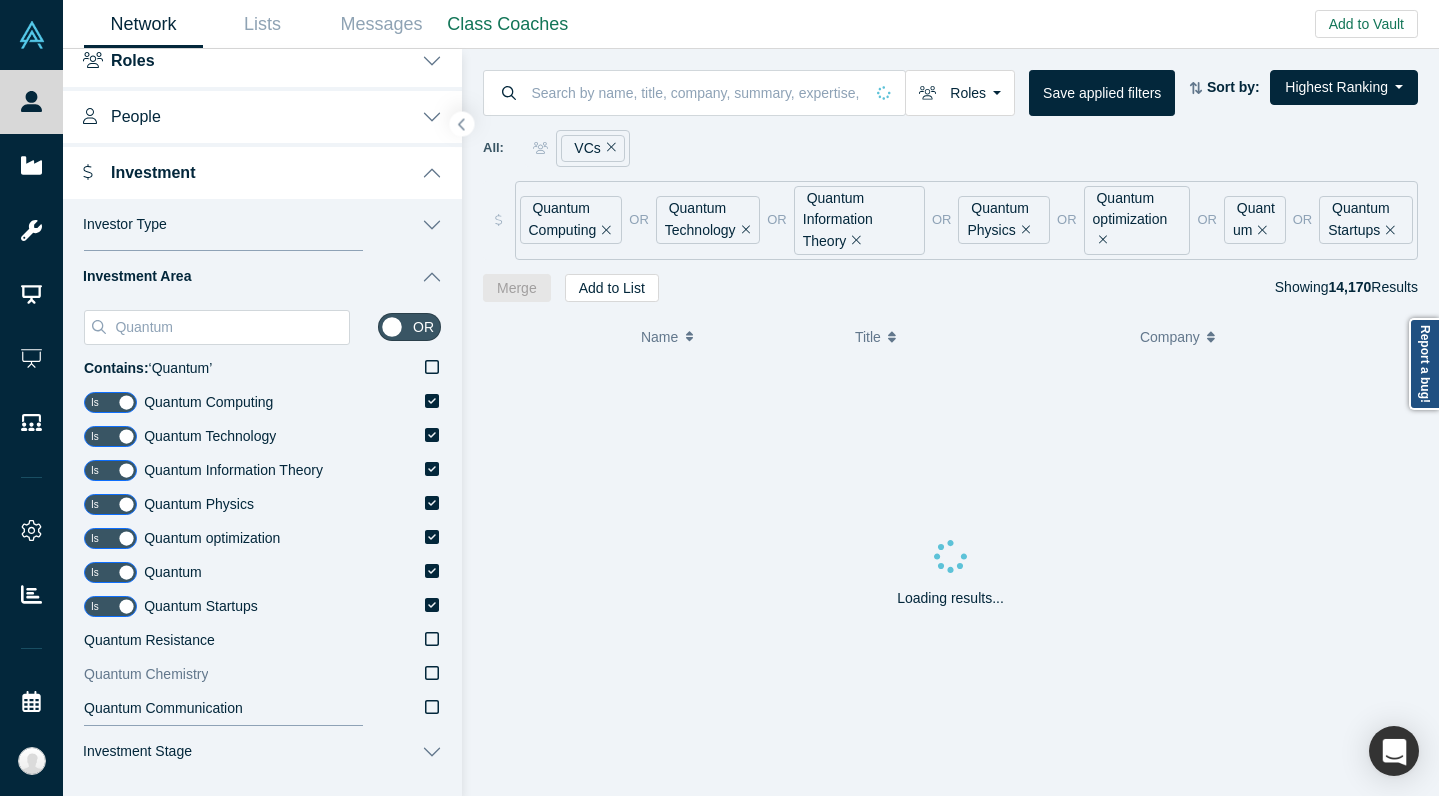 scroll, scrollTop: 156, scrollLeft: 0, axis: vertical 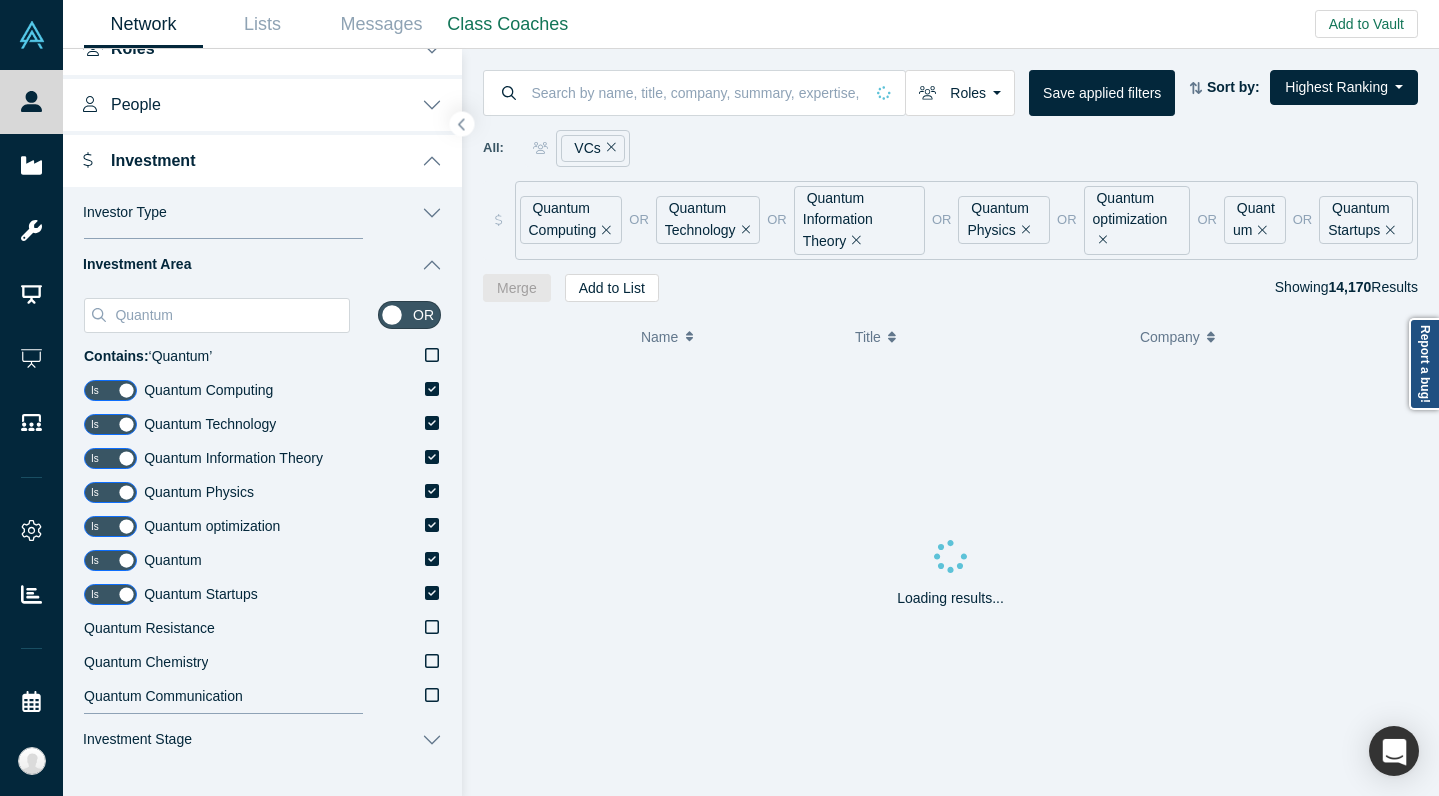 click on "Loading results..." at bounding box center [950, 579] 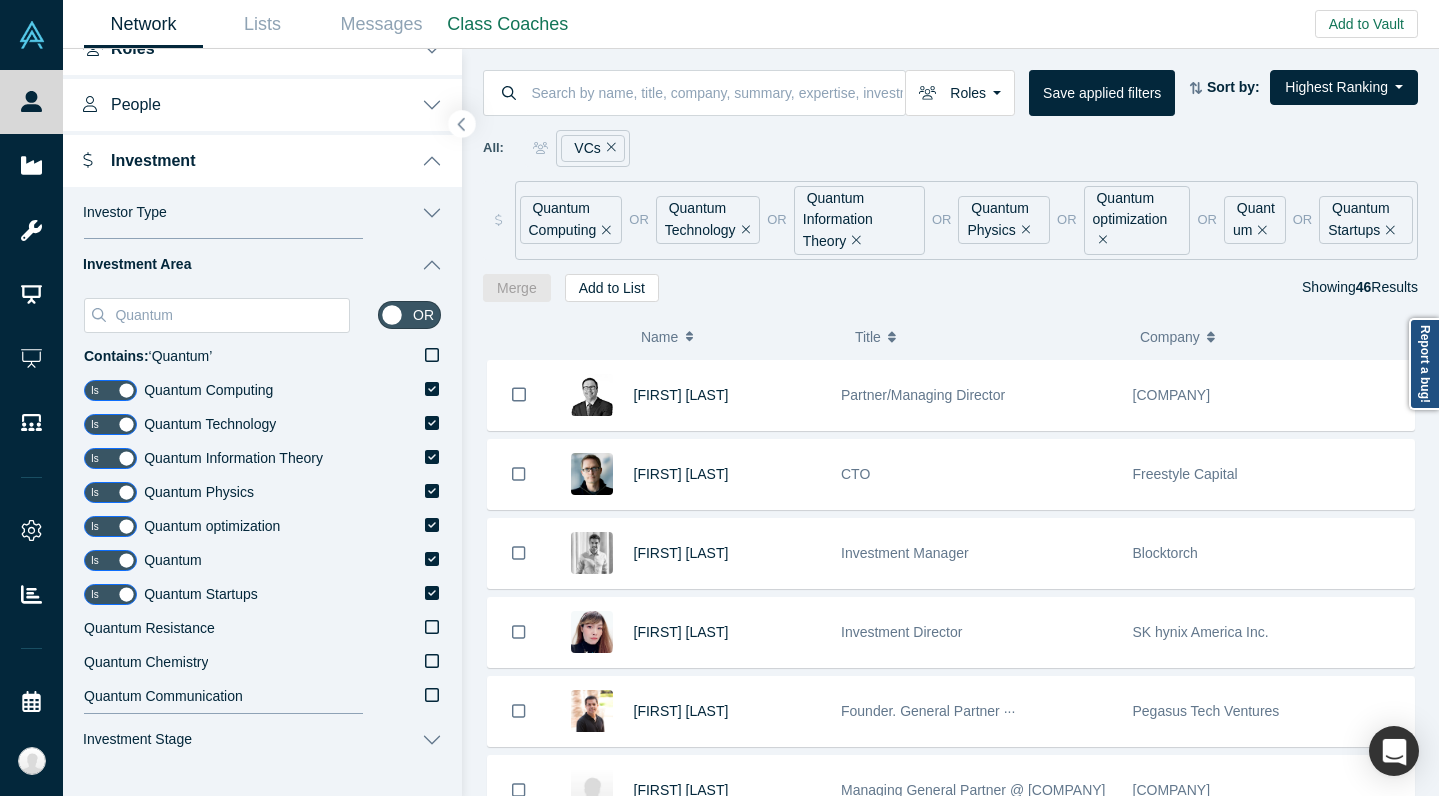 click 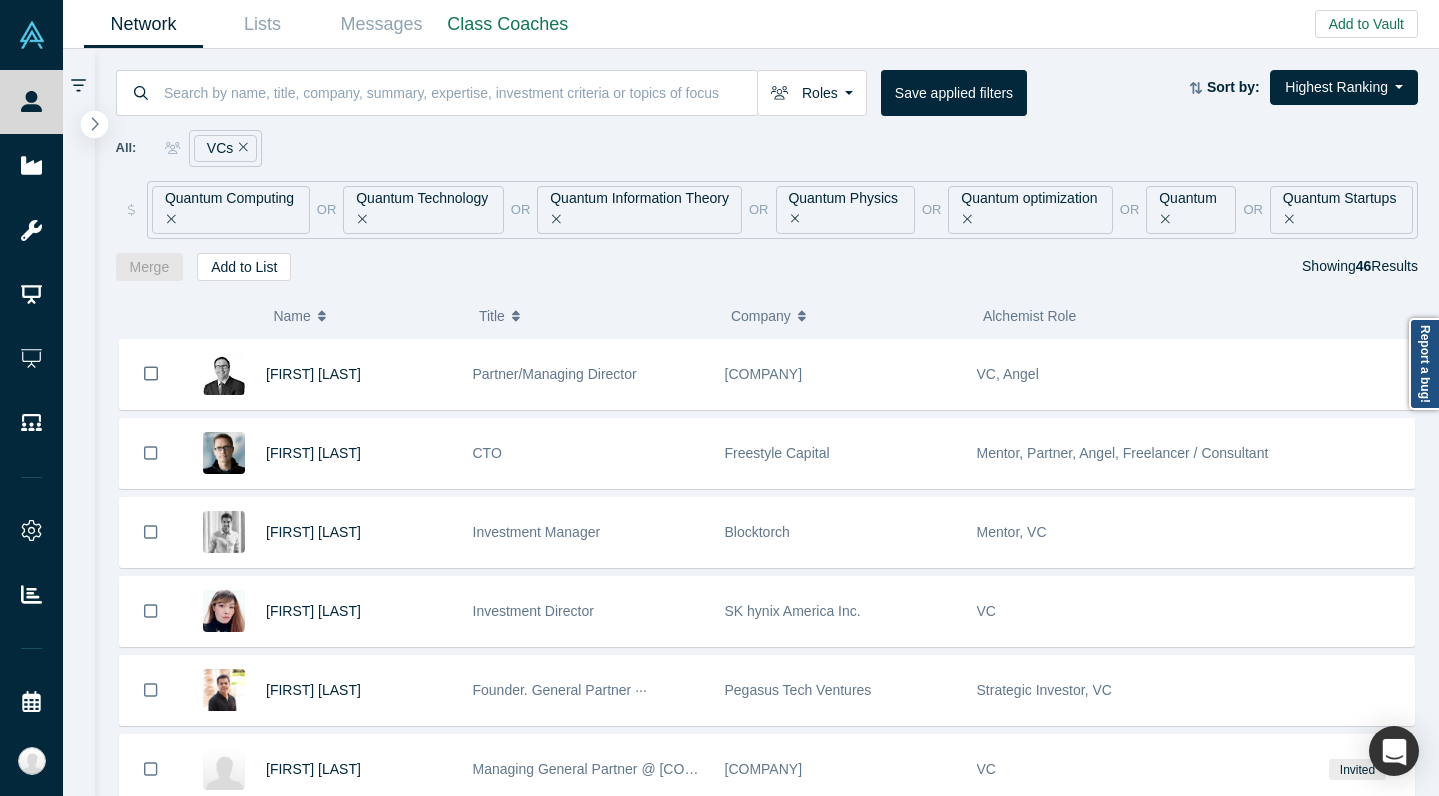 scroll, scrollTop: 0, scrollLeft: 0, axis: both 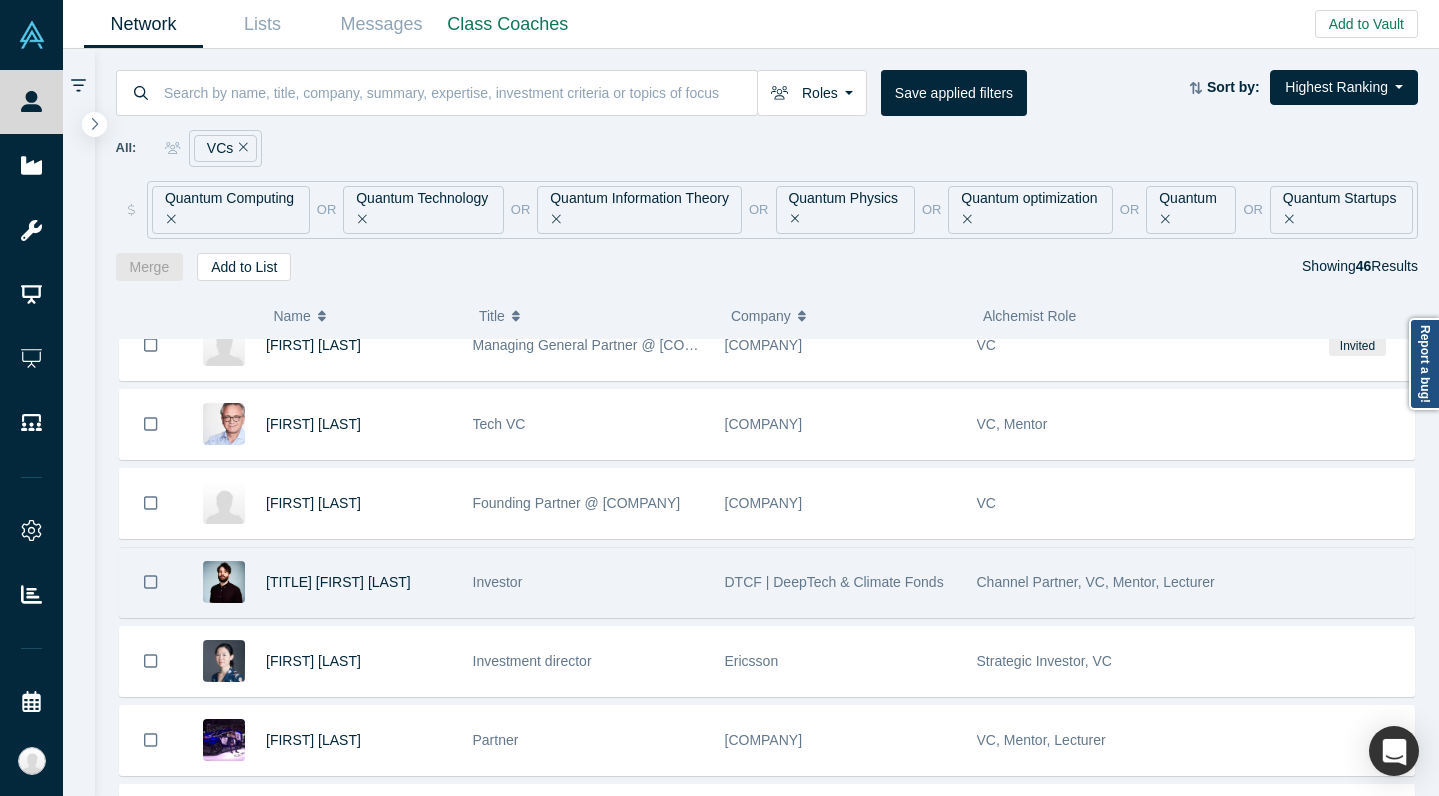 click on "Investor" at bounding box center (588, 582) 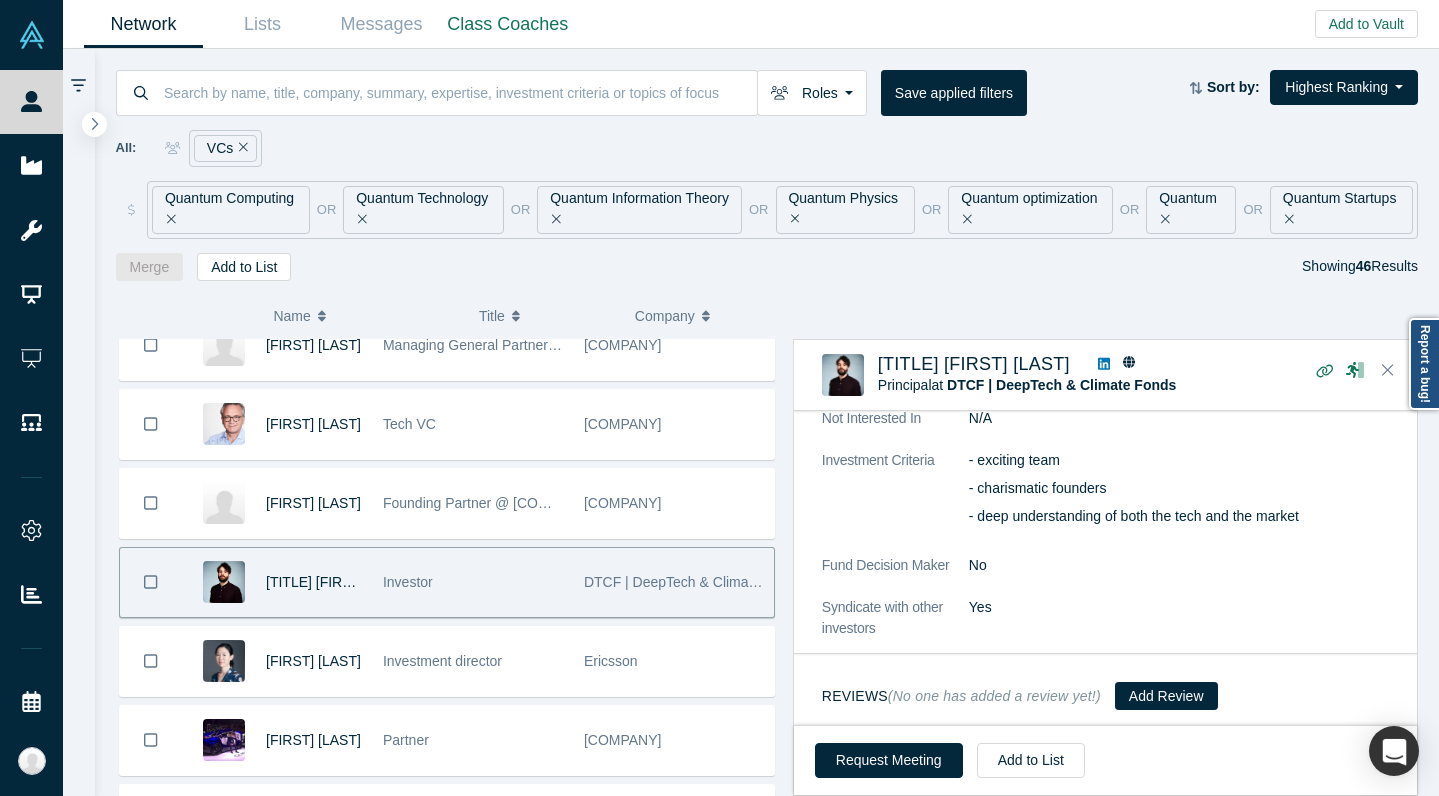 scroll, scrollTop: 1216, scrollLeft: 0, axis: vertical 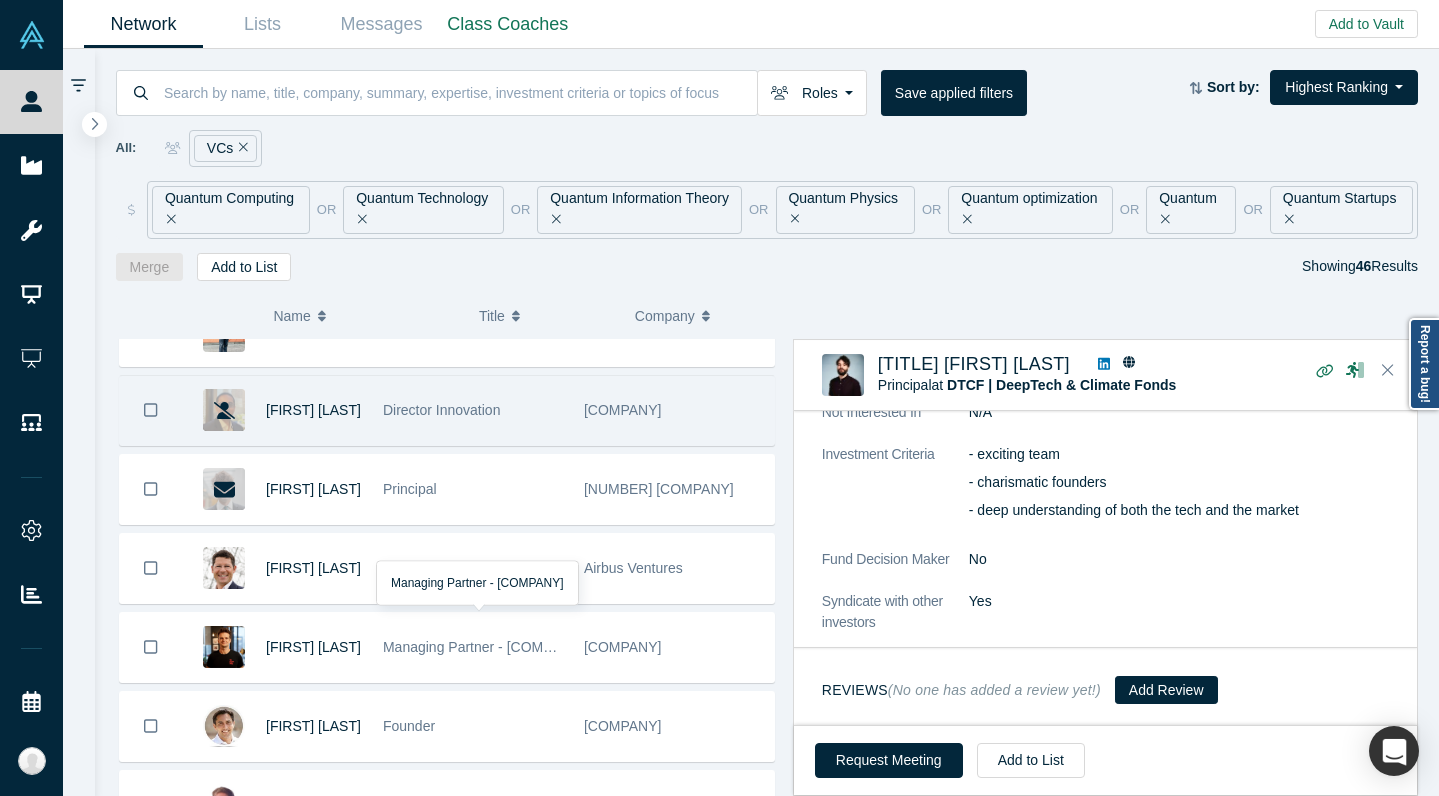 click on "Director Innovation" at bounding box center [473, 410] 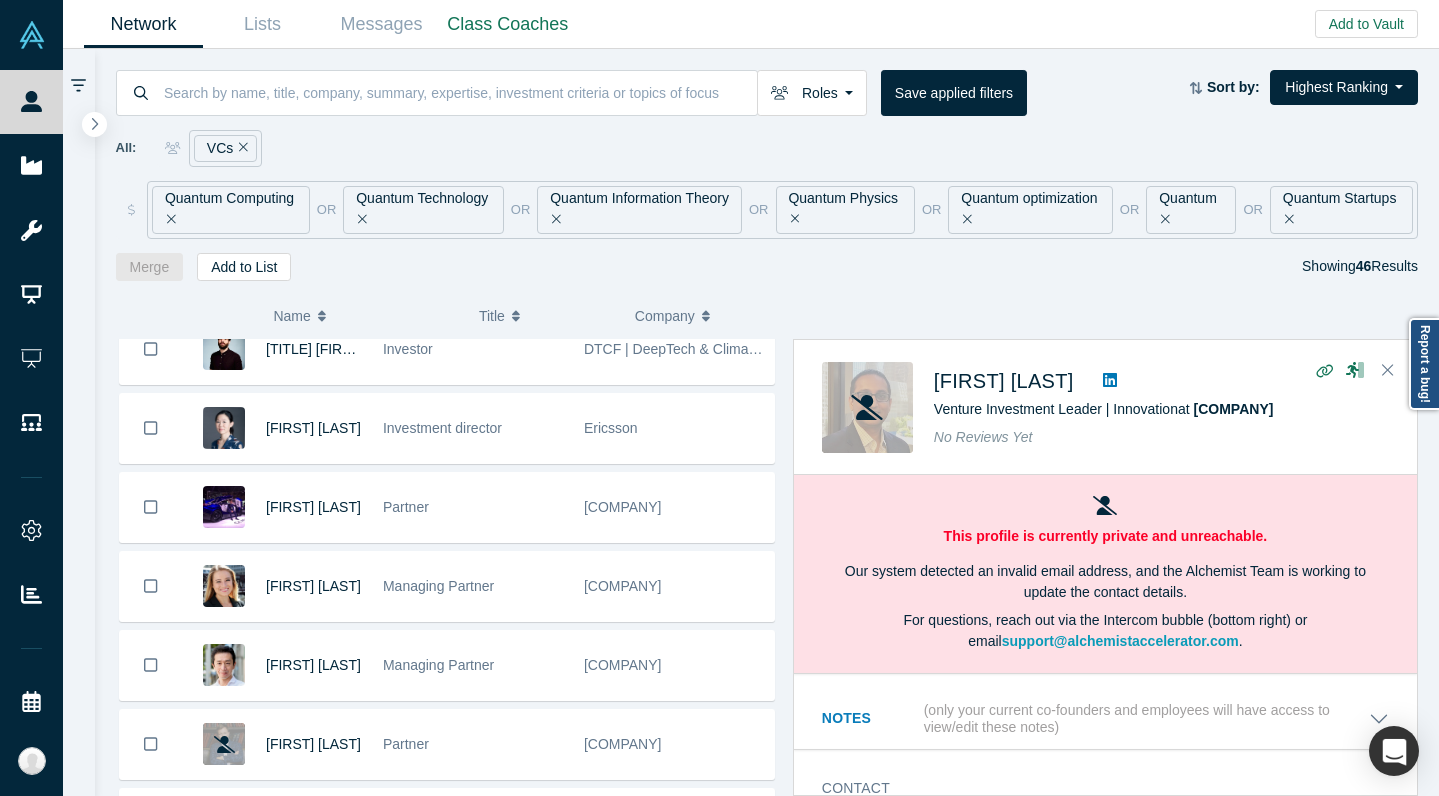 scroll, scrollTop: 0, scrollLeft: 0, axis: both 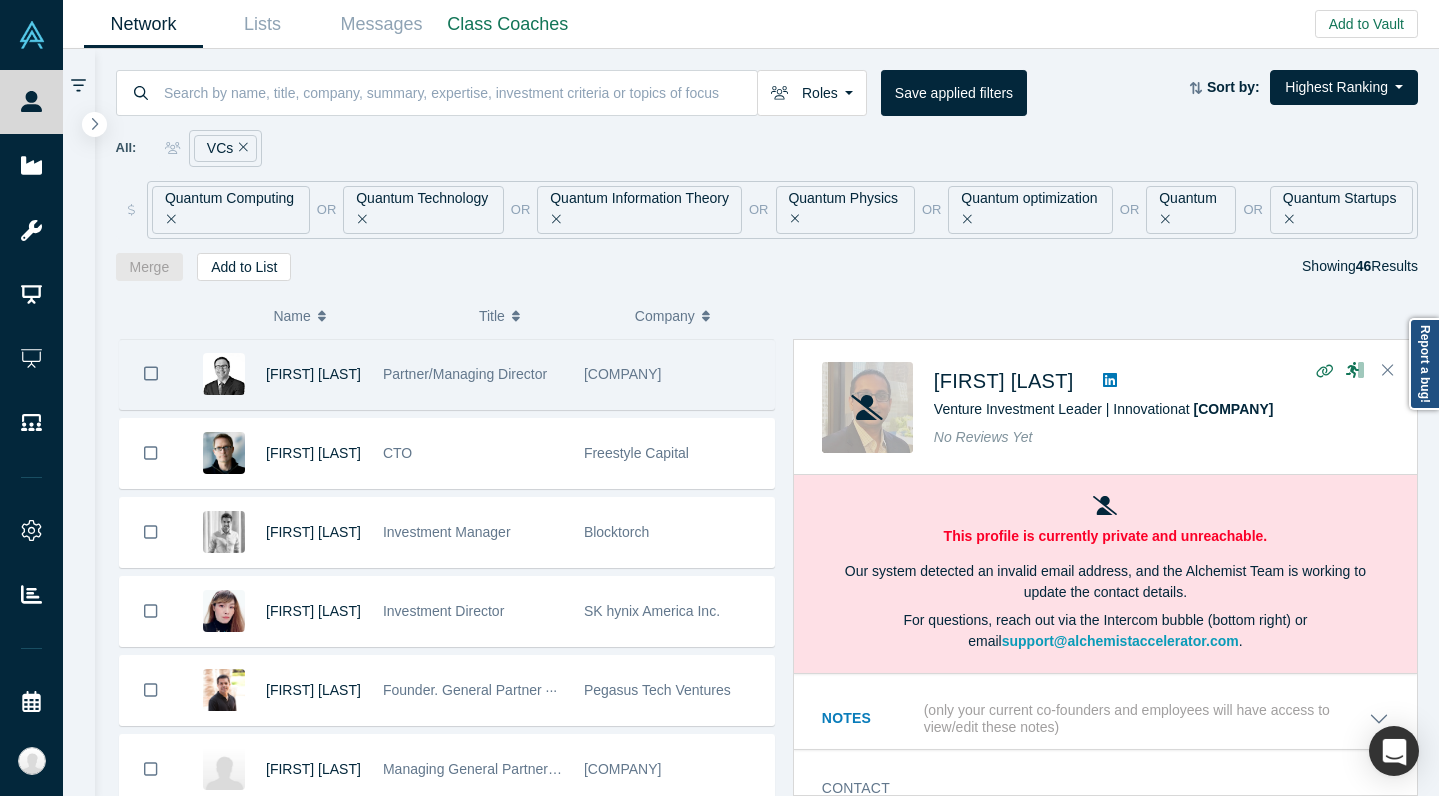 click on "Partner/Managing Director" at bounding box center [473, 374] 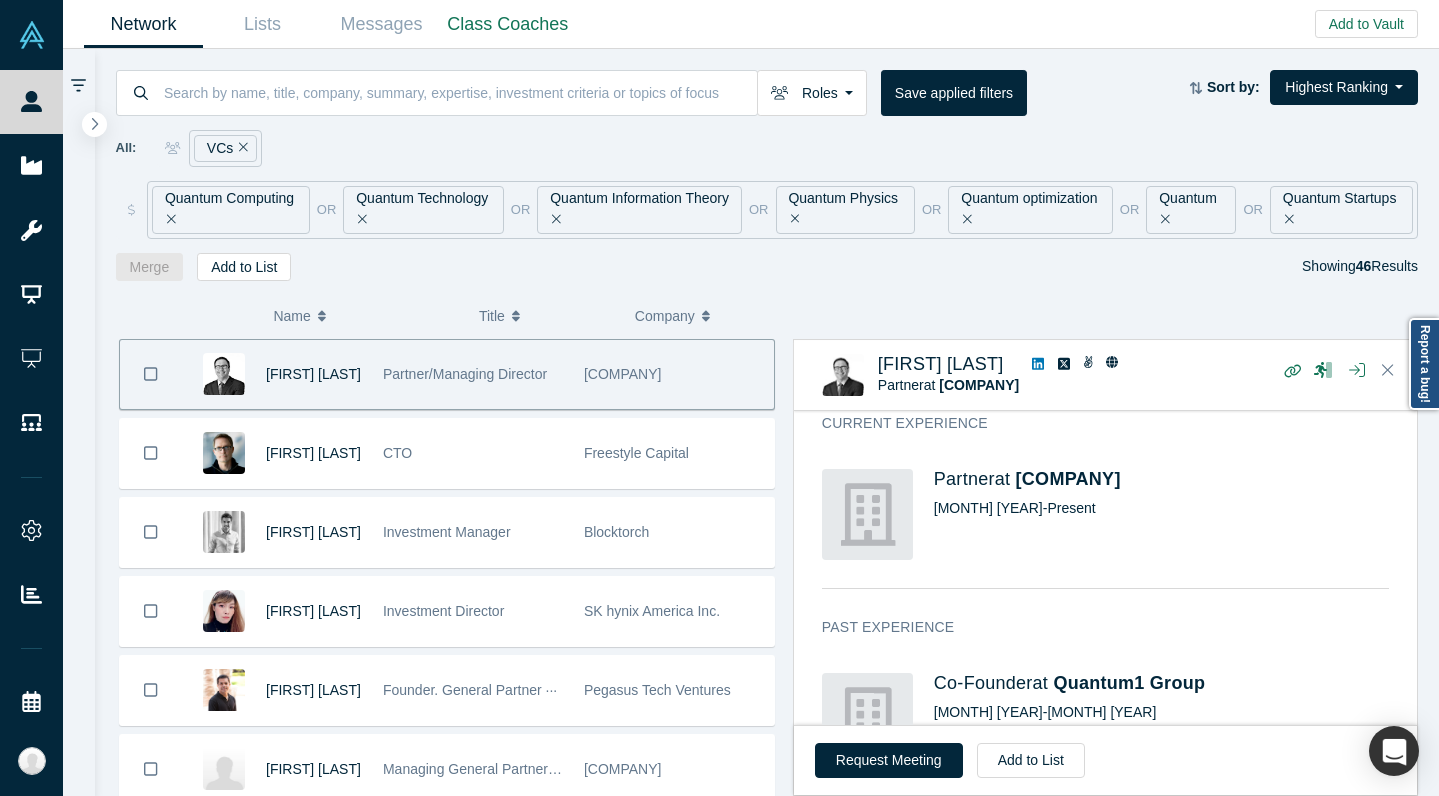 scroll, scrollTop: 859, scrollLeft: 0, axis: vertical 